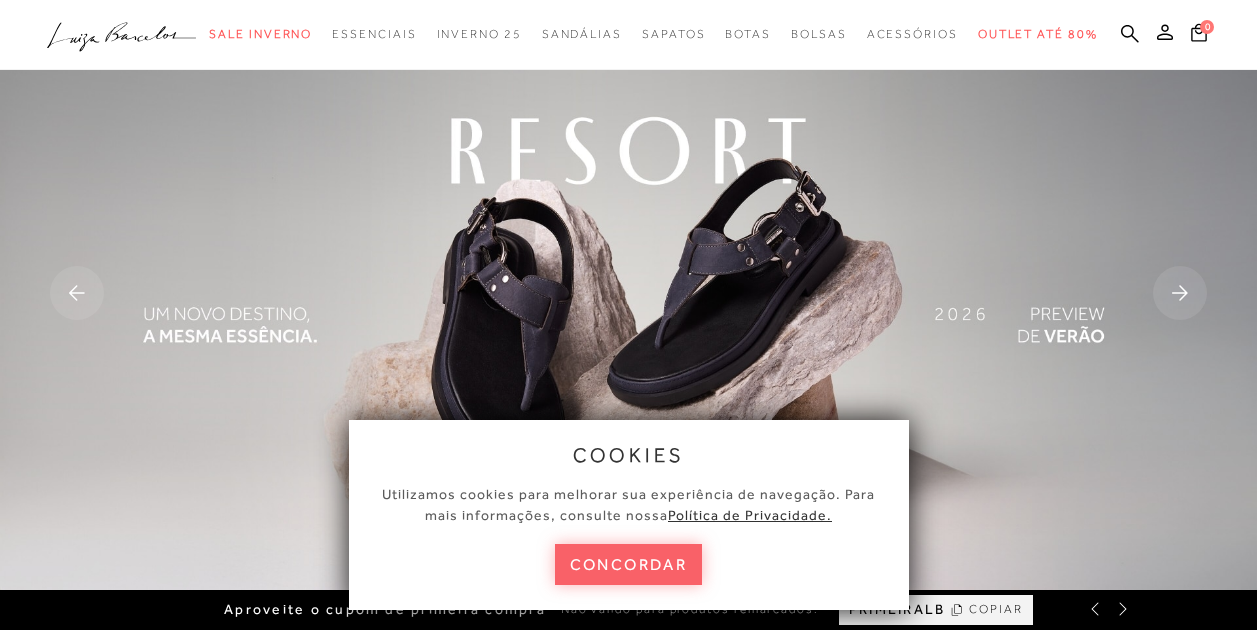 scroll, scrollTop: 800, scrollLeft: 0, axis: vertical 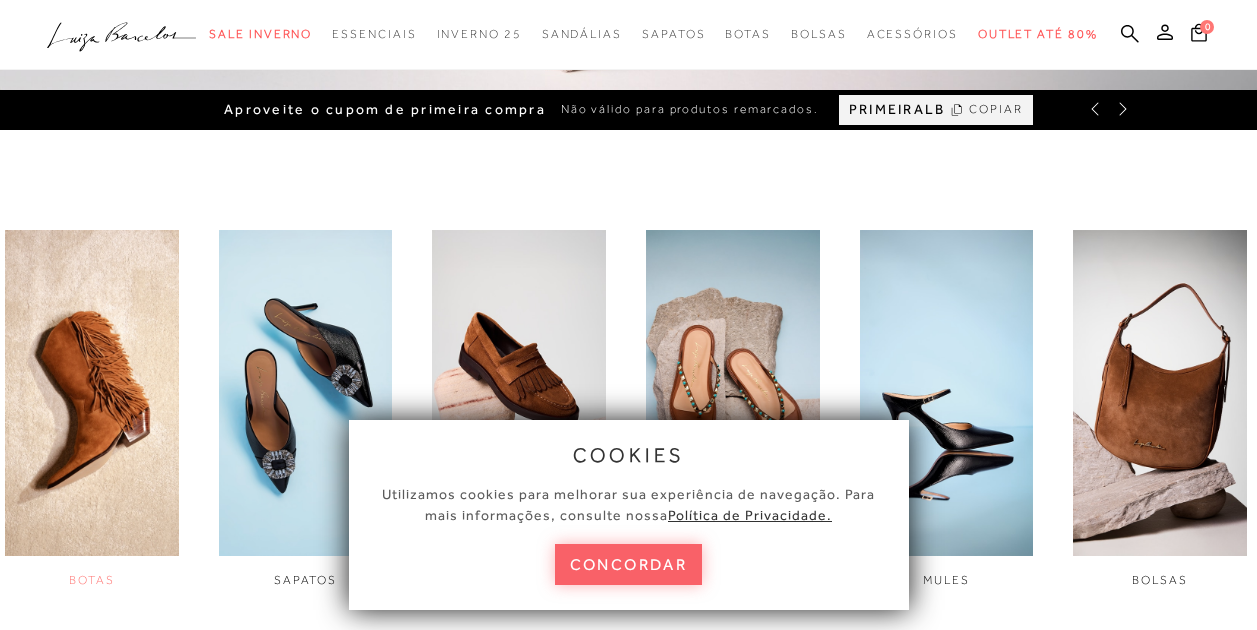 click at bounding box center [92, 393] 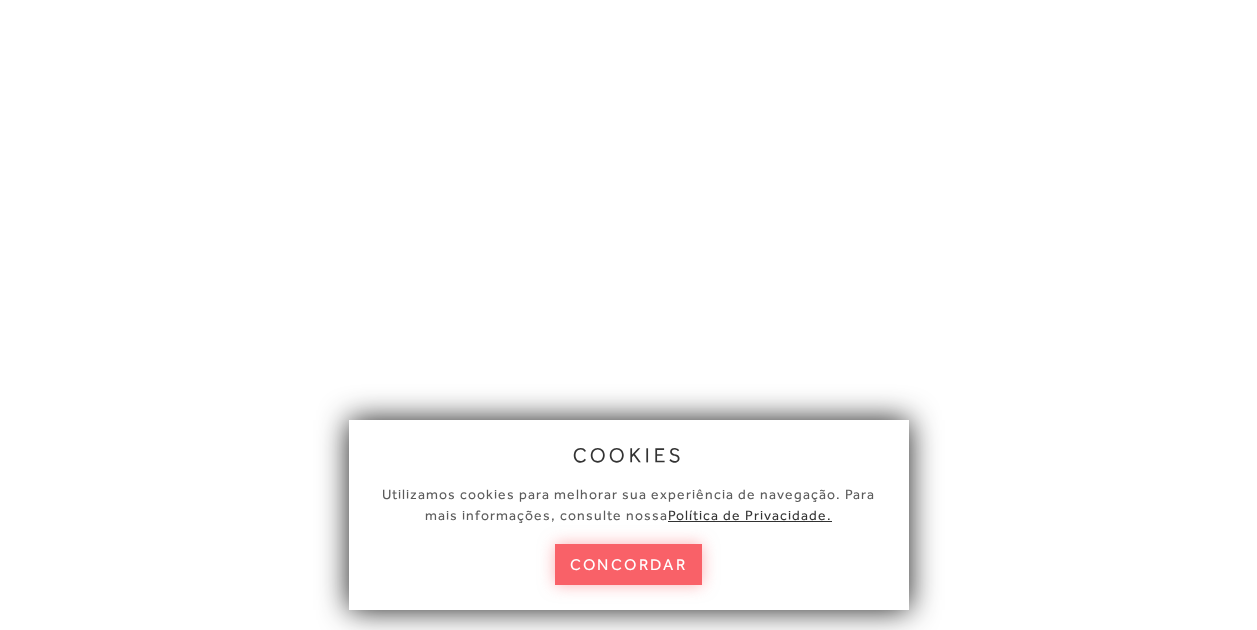 scroll, scrollTop: 0, scrollLeft: 0, axis: both 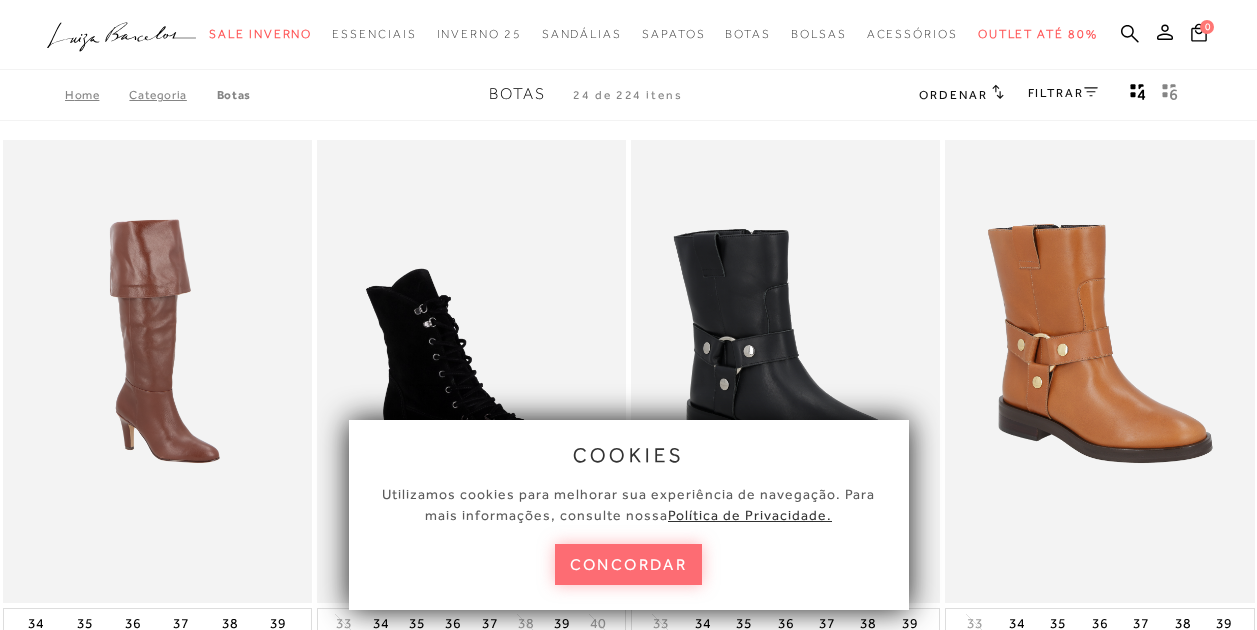 click on "concordar" at bounding box center [629, 564] 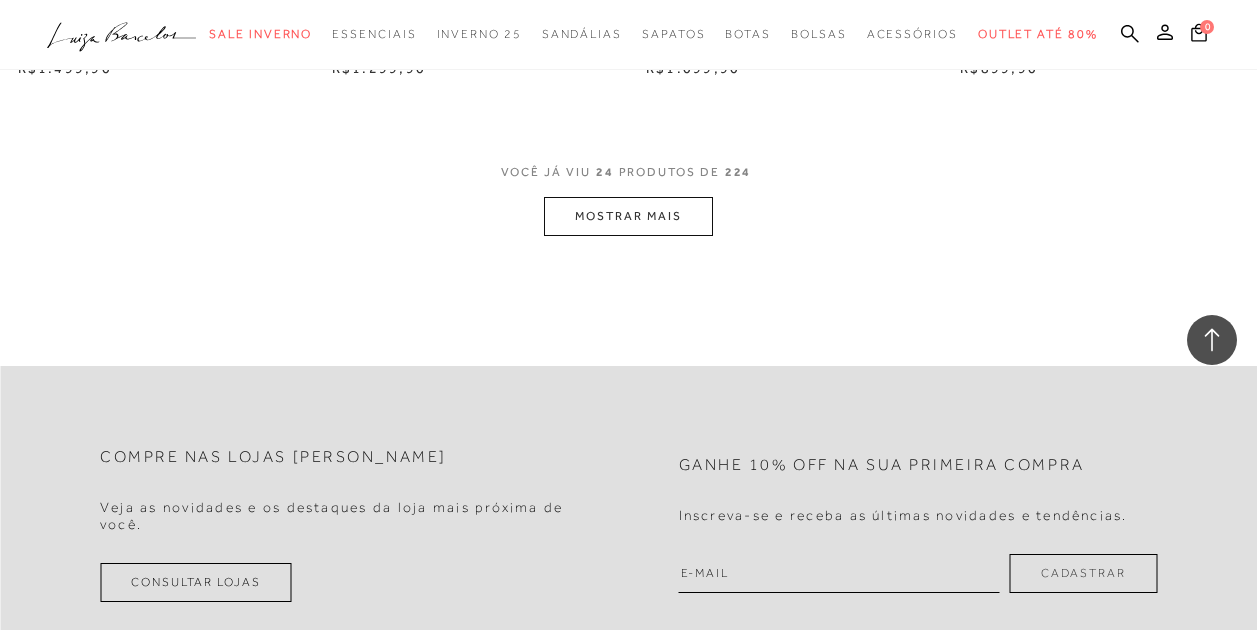 scroll, scrollTop: 3700, scrollLeft: 0, axis: vertical 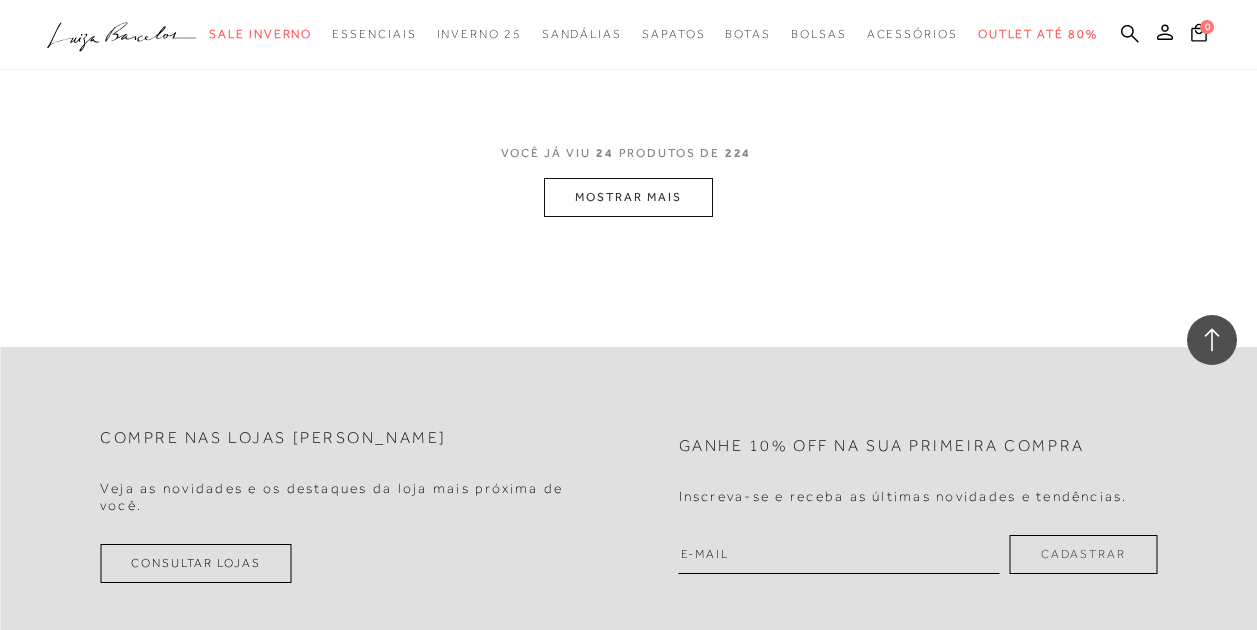 click on "MOSTRAR MAIS" at bounding box center (628, 197) 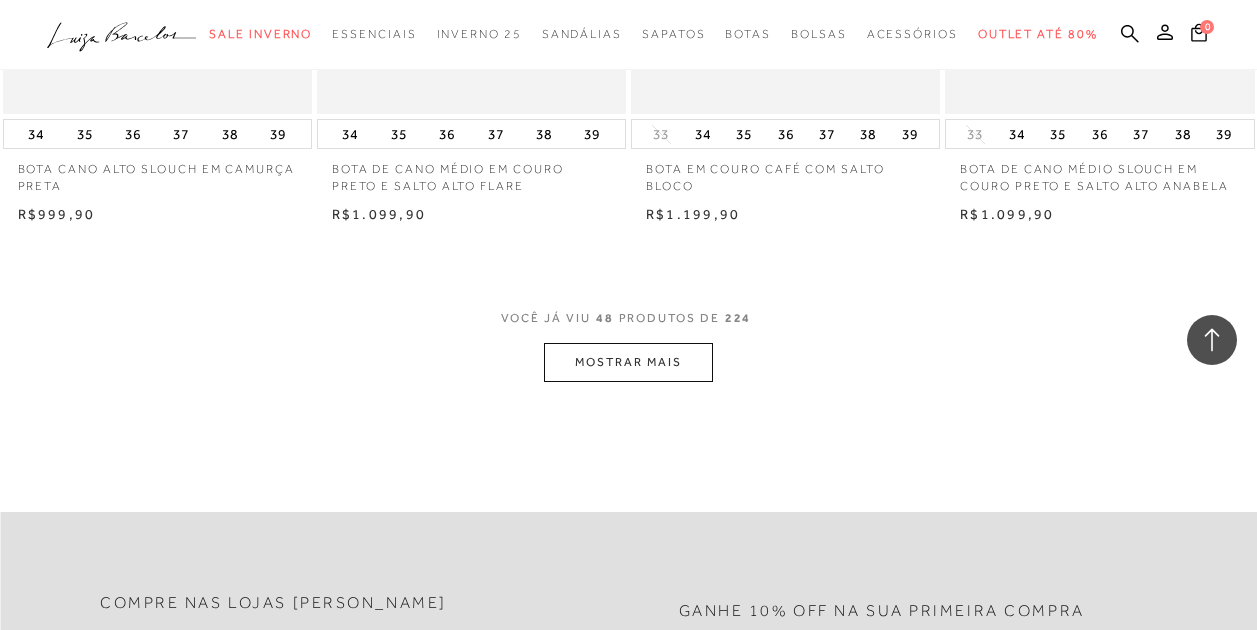 scroll, scrollTop: 7200, scrollLeft: 0, axis: vertical 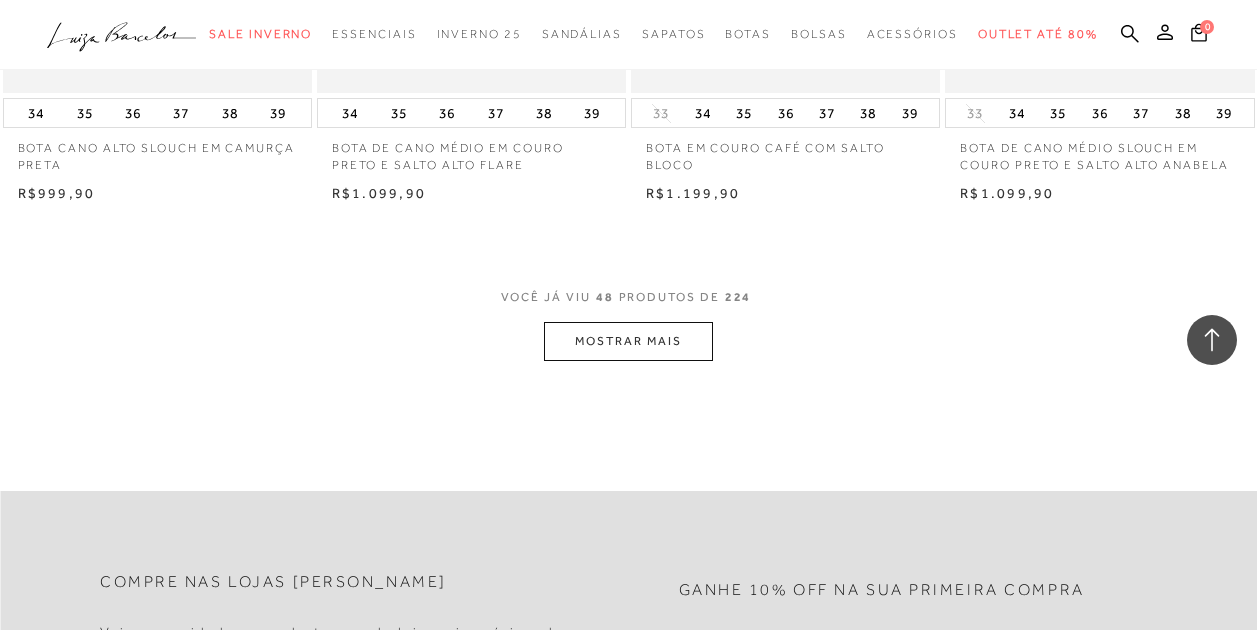 click on "MOSTRAR MAIS" at bounding box center (628, 341) 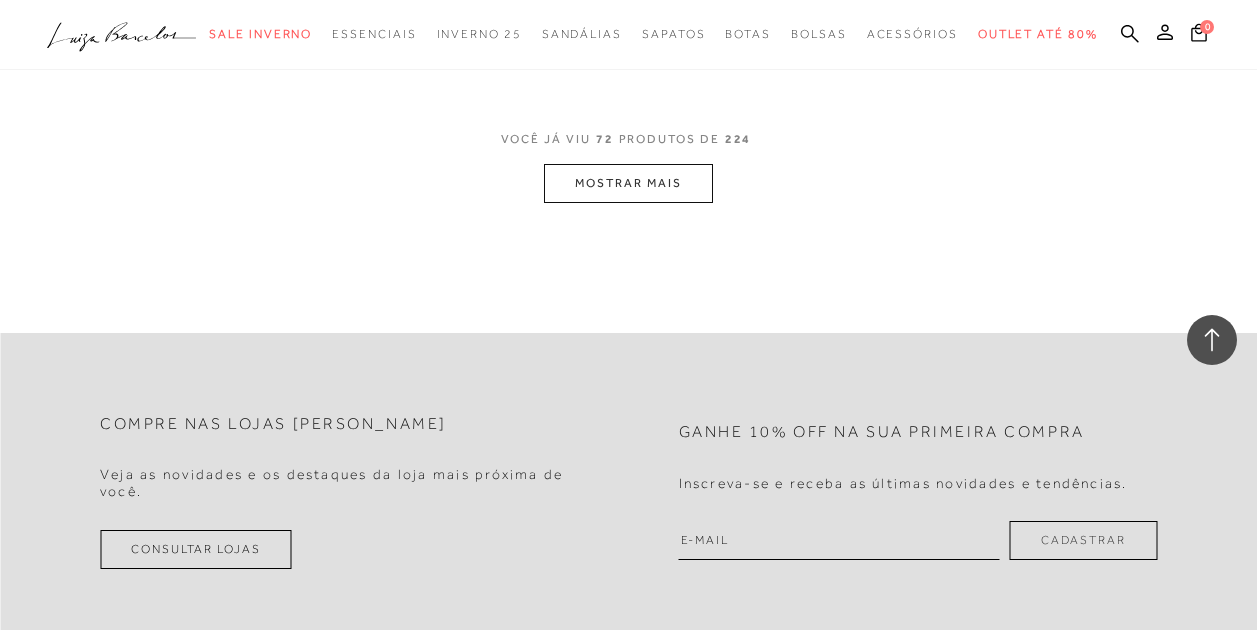 scroll, scrollTop: 11000, scrollLeft: 0, axis: vertical 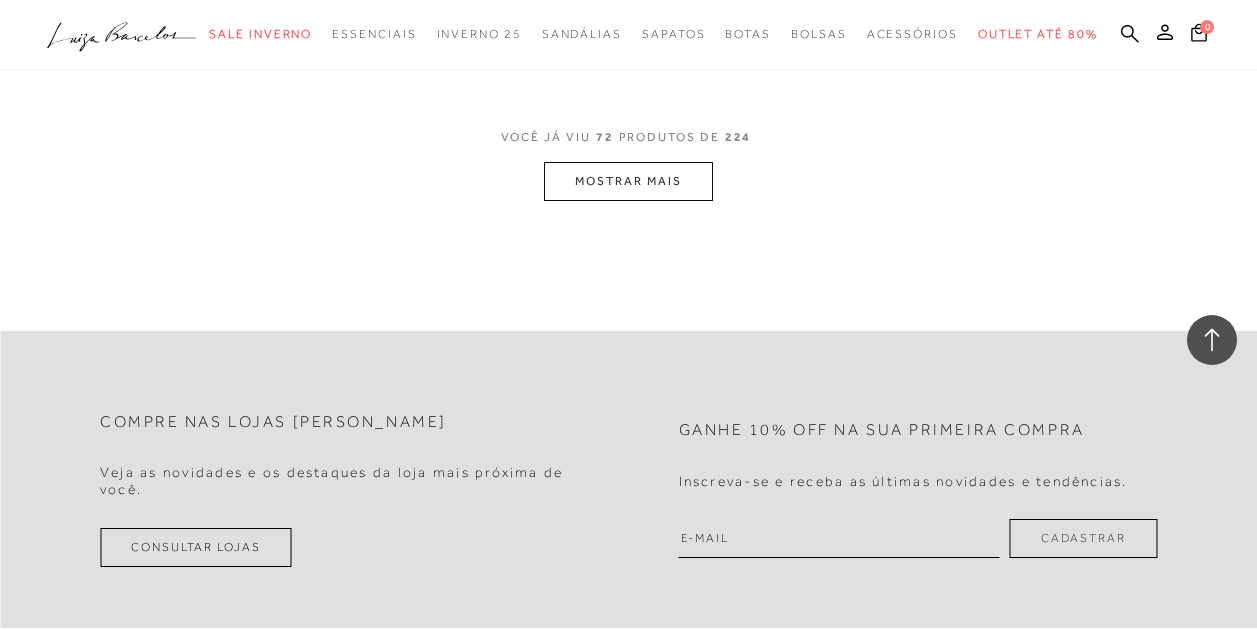 click on "MOSTRAR MAIS" at bounding box center (628, 181) 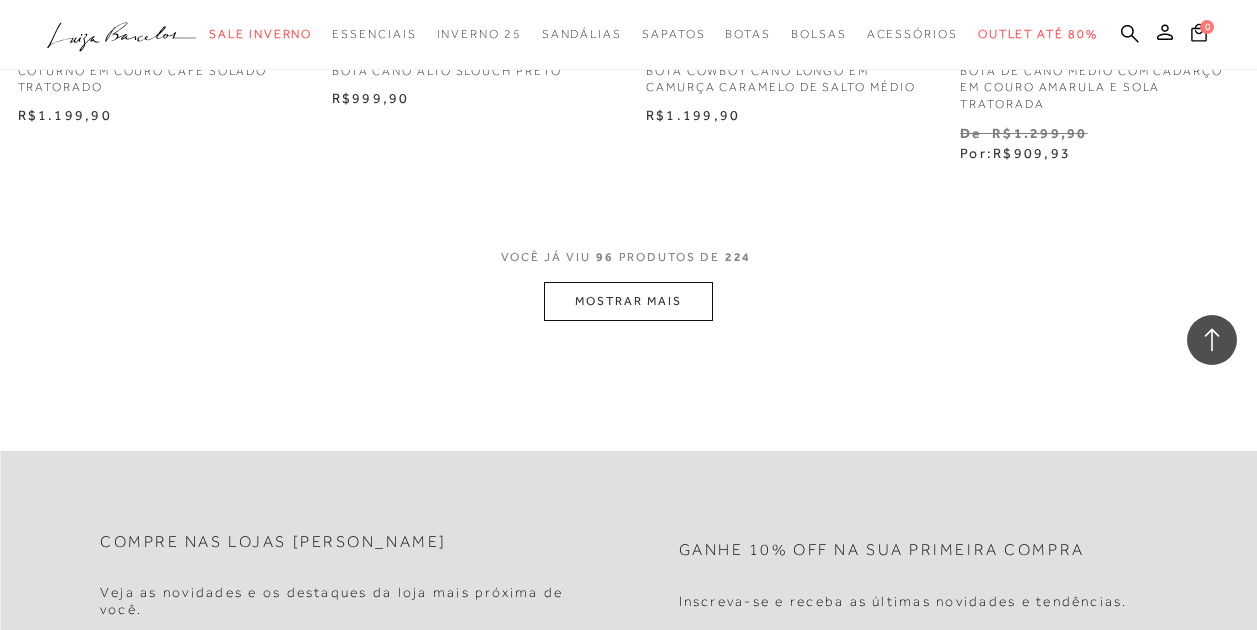 scroll, scrollTop: 14600, scrollLeft: 0, axis: vertical 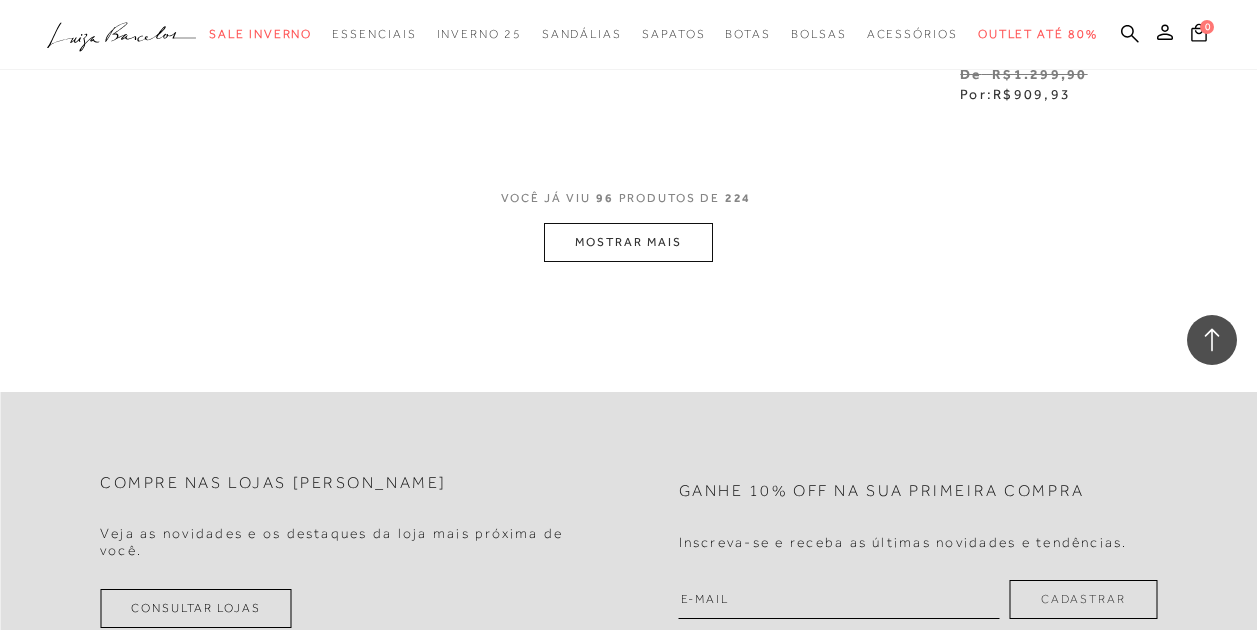 click on "MOSTRAR MAIS" at bounding box center (628, 242) 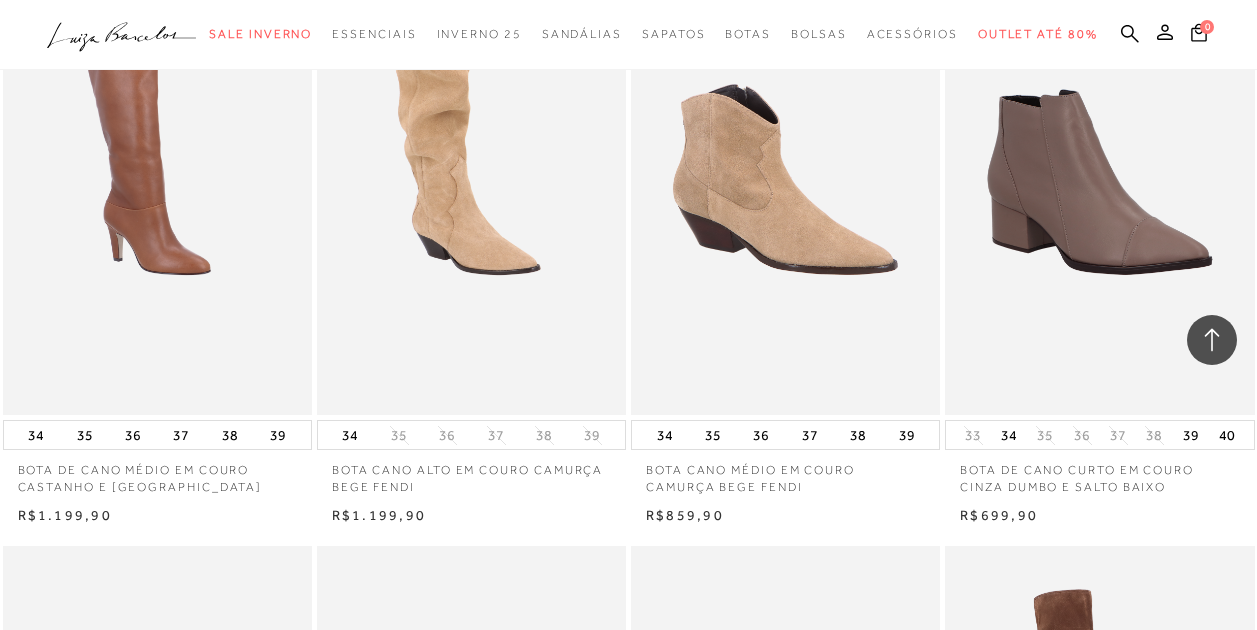 scroll, scrollTop: 15800, scrollLeft: 0, axis: vertical 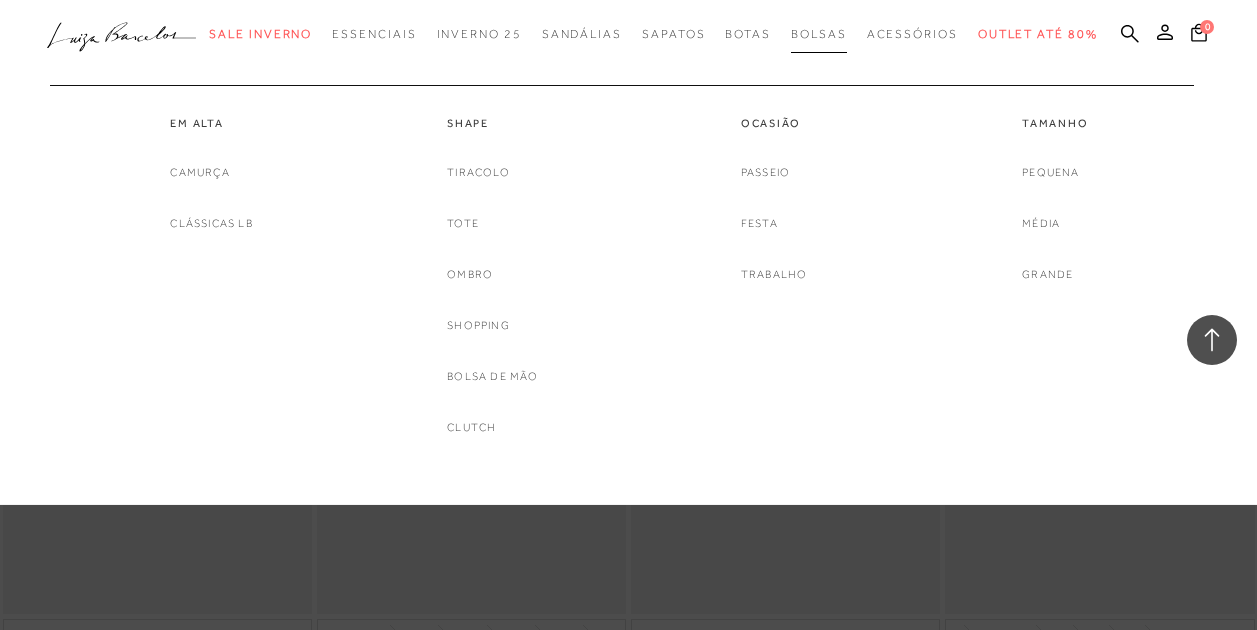 click on "Bolsas" at bounding box center (819, 34) 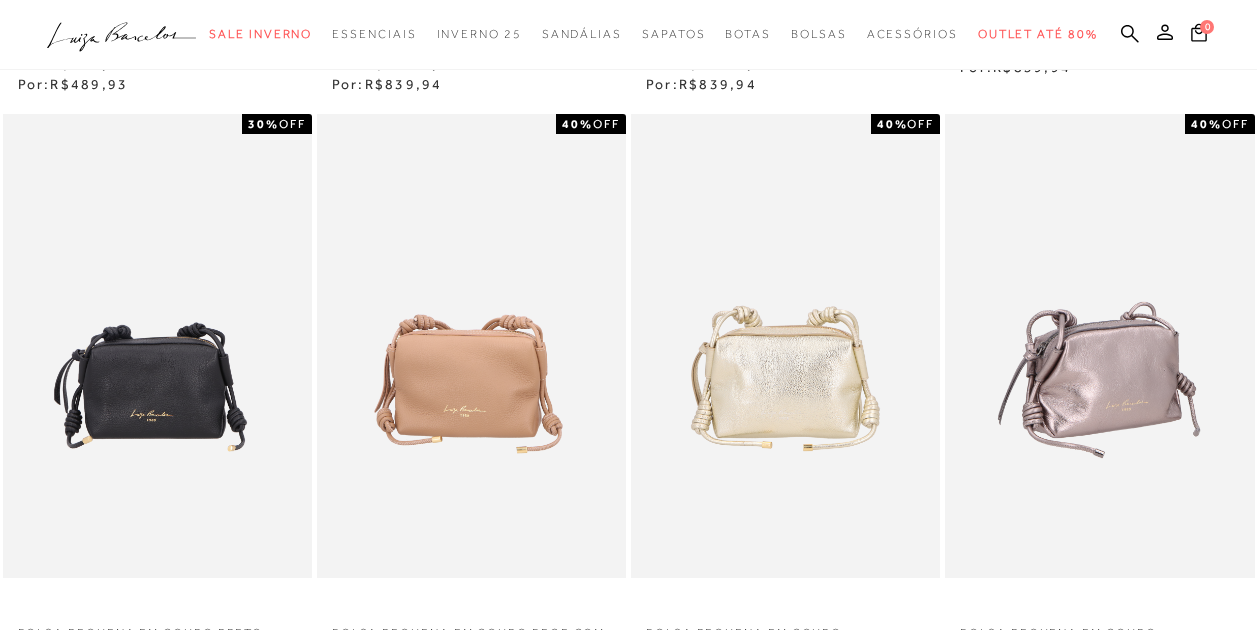scroll, scrollTop: 600, scrollLeft: 0, axis: vertical 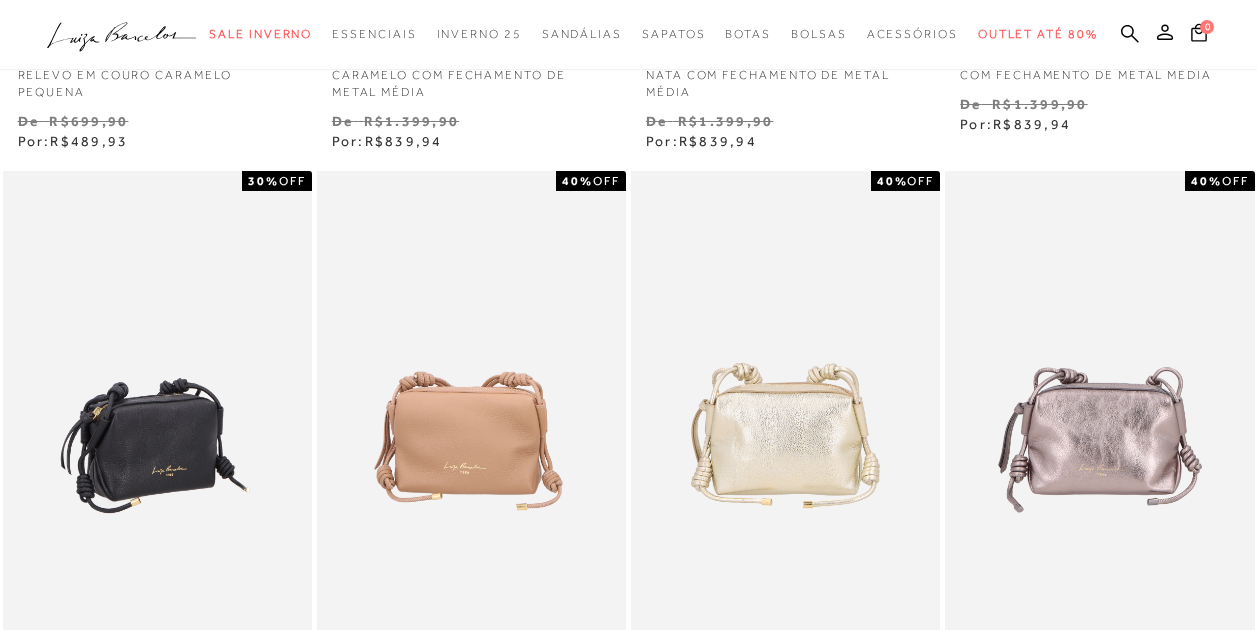 click at bounding box center [158, 403] 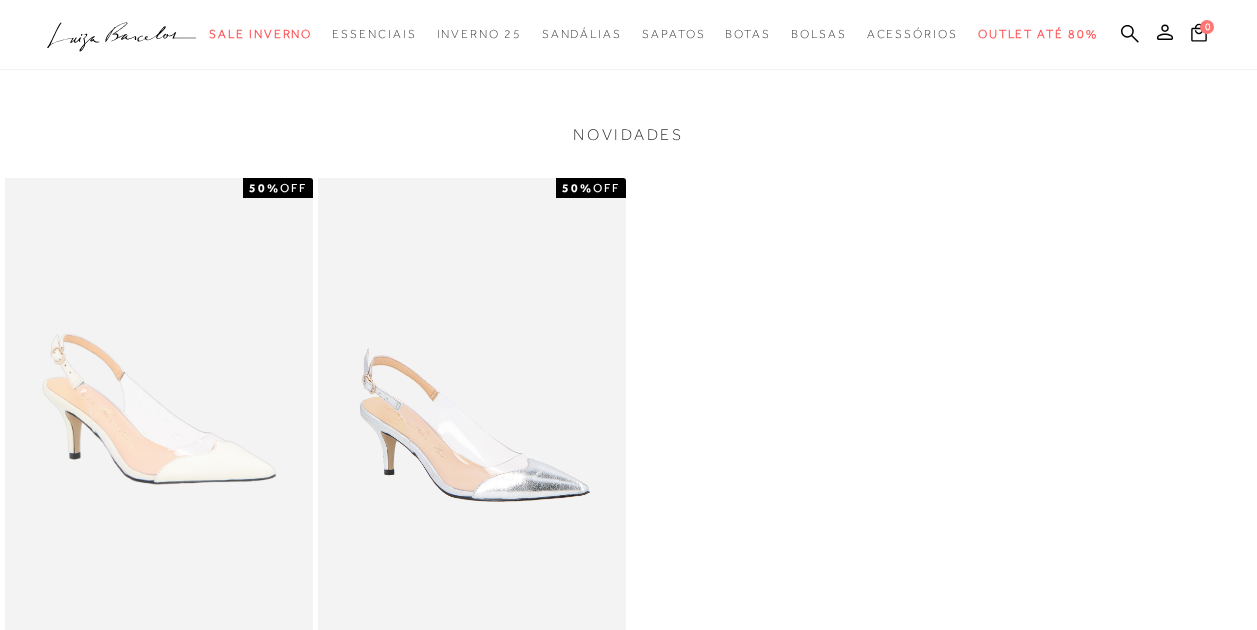 scroll, scrollTop: 2200, scrollLeft: 0, axis: vertical 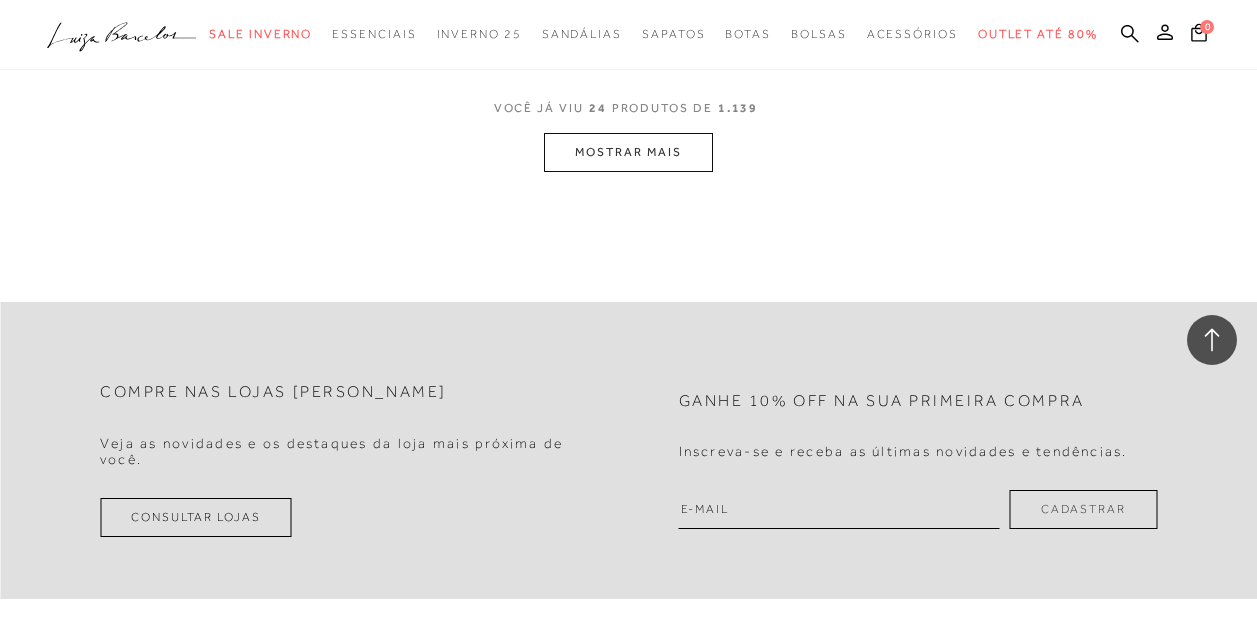 click on "MOSTRAR MAIS" at bounding box center [628, 152] 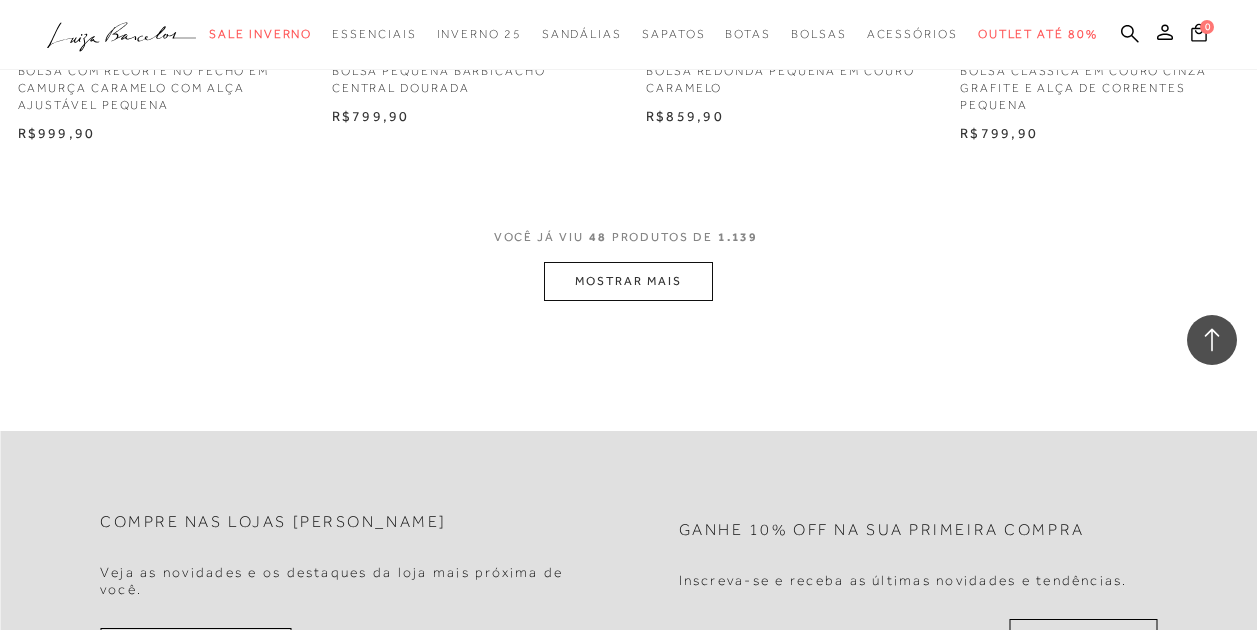 scroll, scrollTop: 7400, scrollLeft: 0, axis: vertical 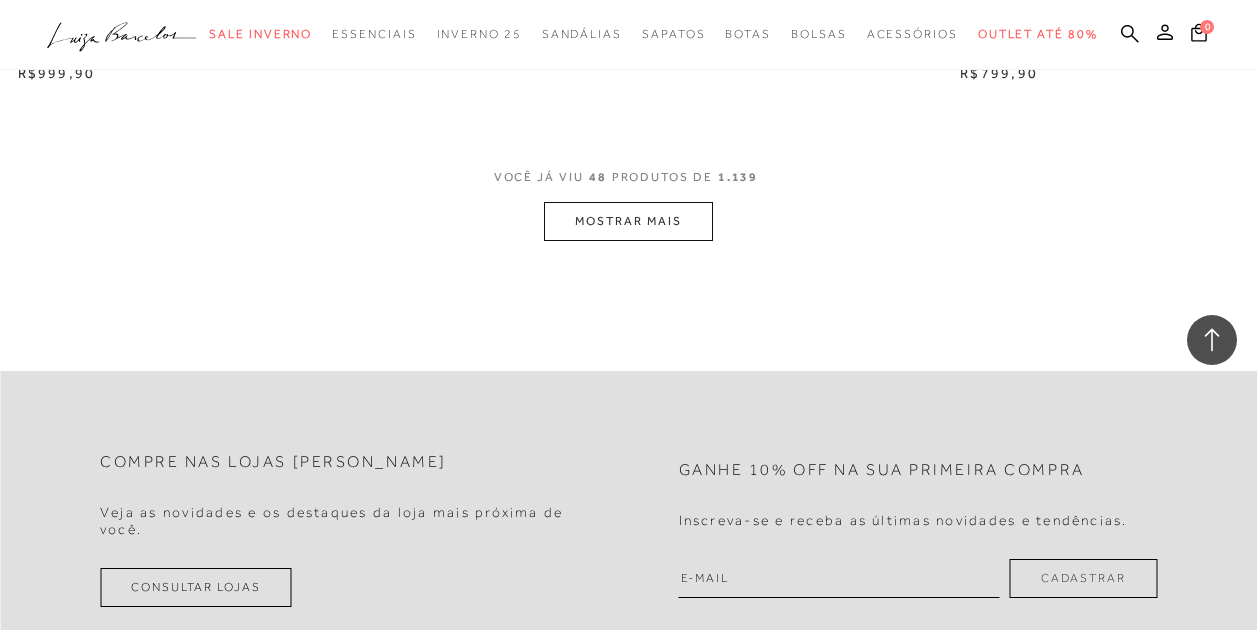 click on "MOSTRAR MAIS" at bounding box center (628, 221) 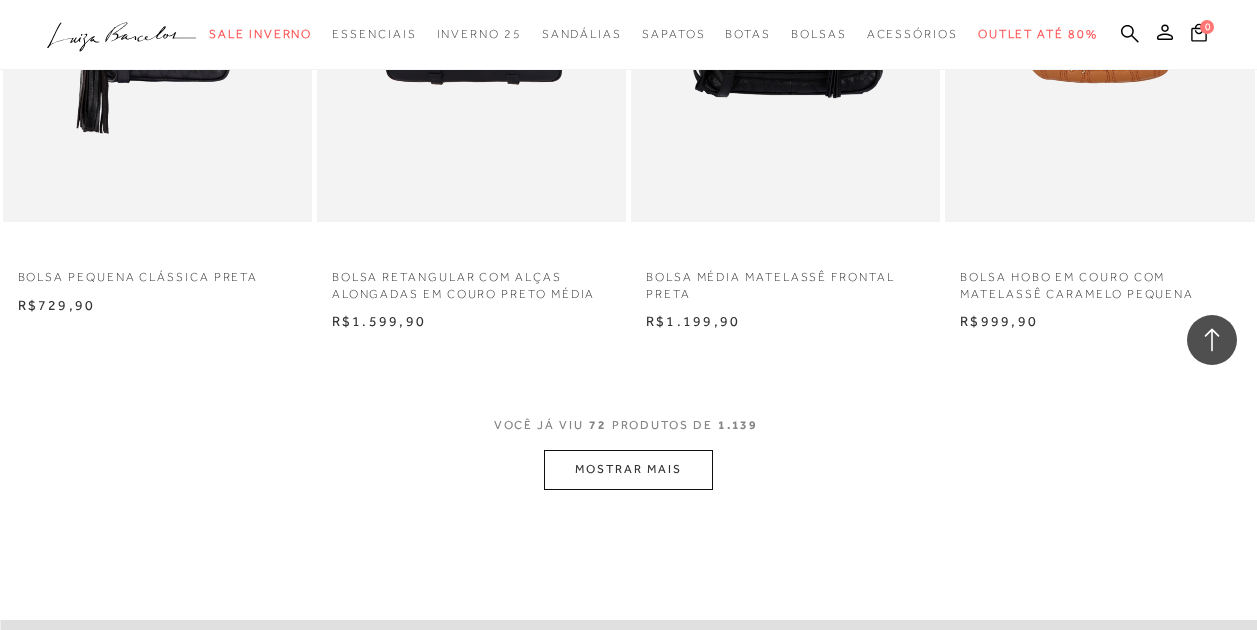 scroll, scrollTop: 11000, scrollLeft: 0, axis: vertical 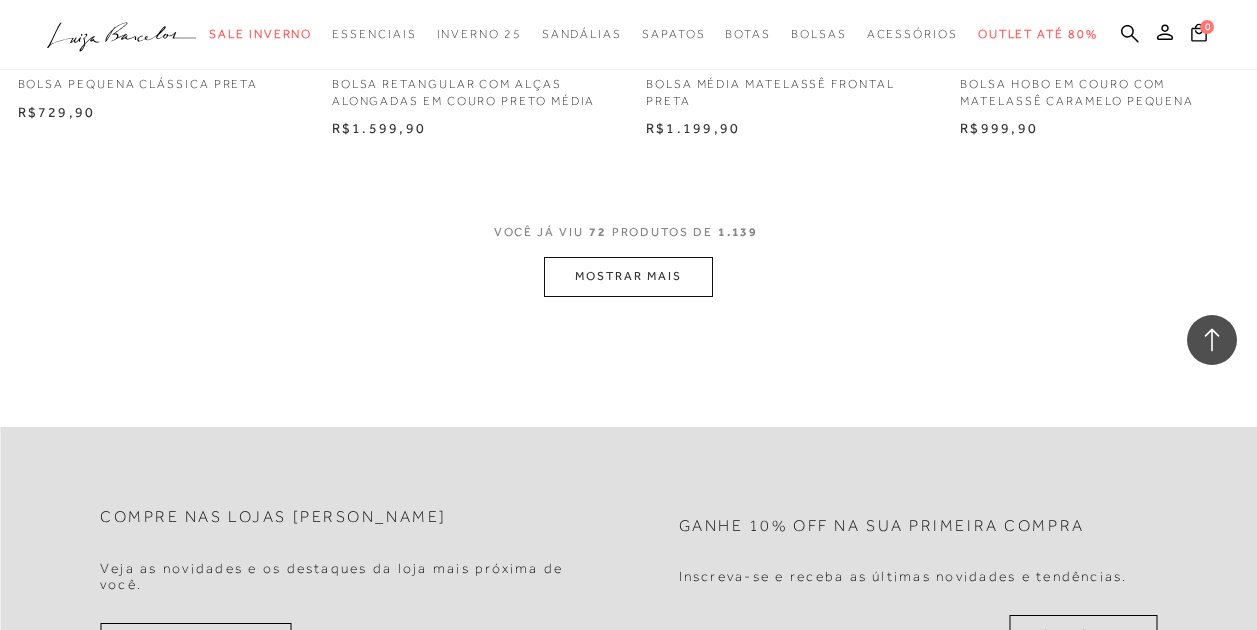 click on "MOSTRAR MAIS" at bounding box center (628, 276) 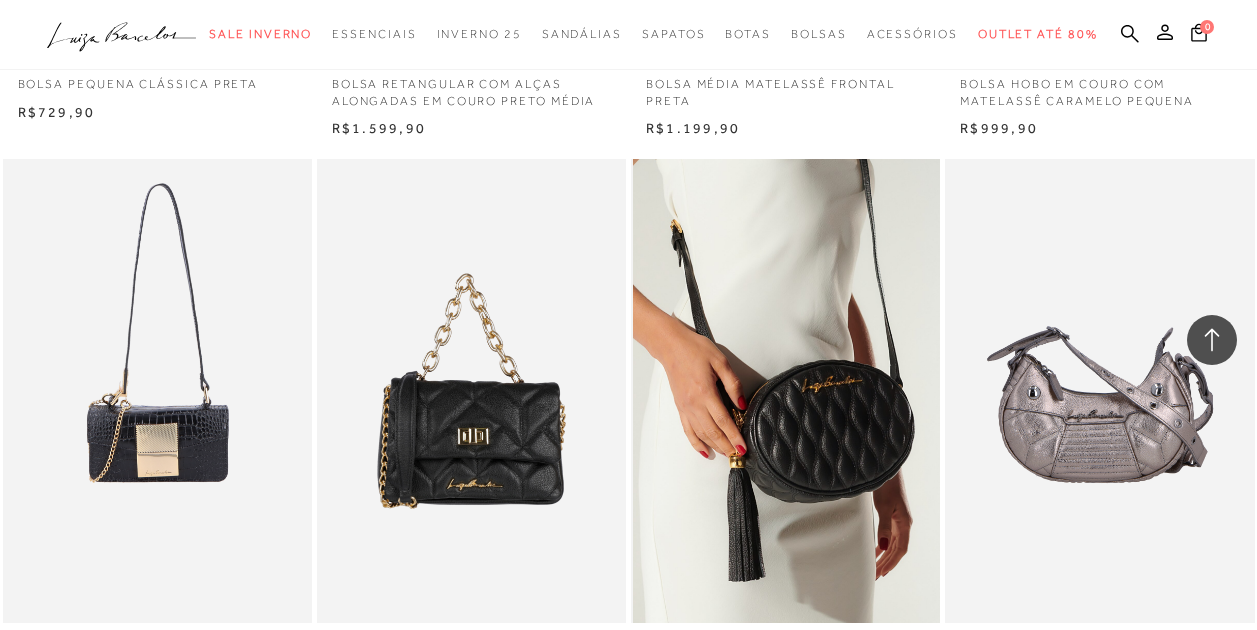 click on "BOLSA REDONDA MÉDIA EM [GEOGRAPHIC_DATA]" at bounding box center (785, 391) 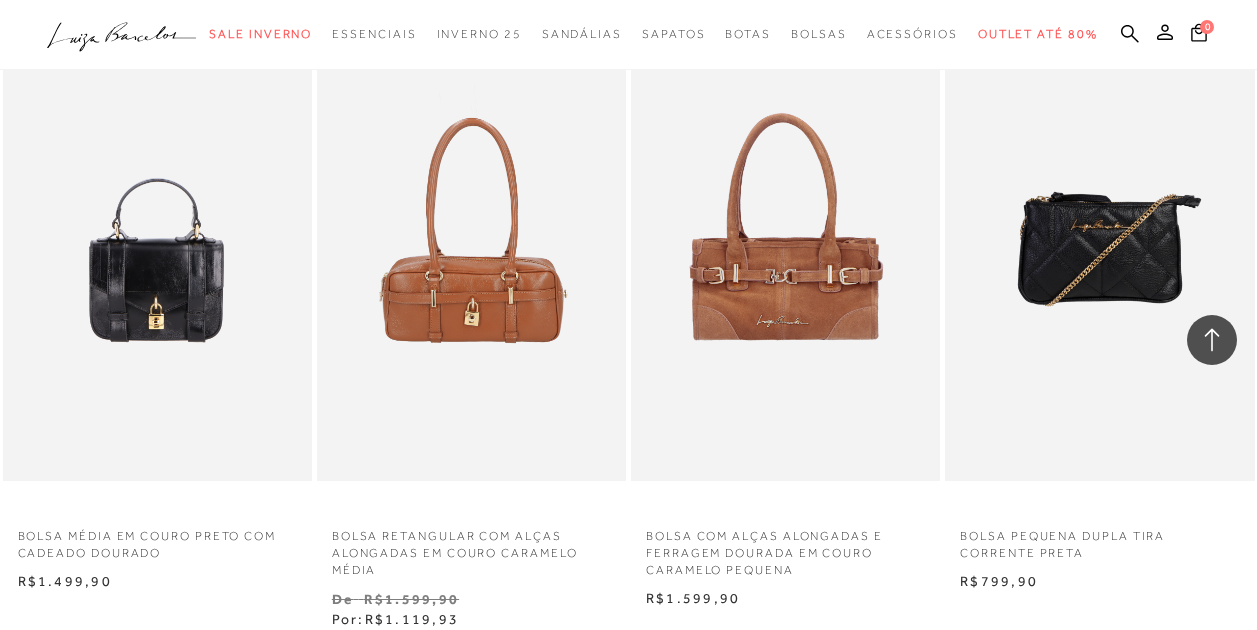scroll, scrollTop: 14300, scrollLeft: 0, axis: vertical 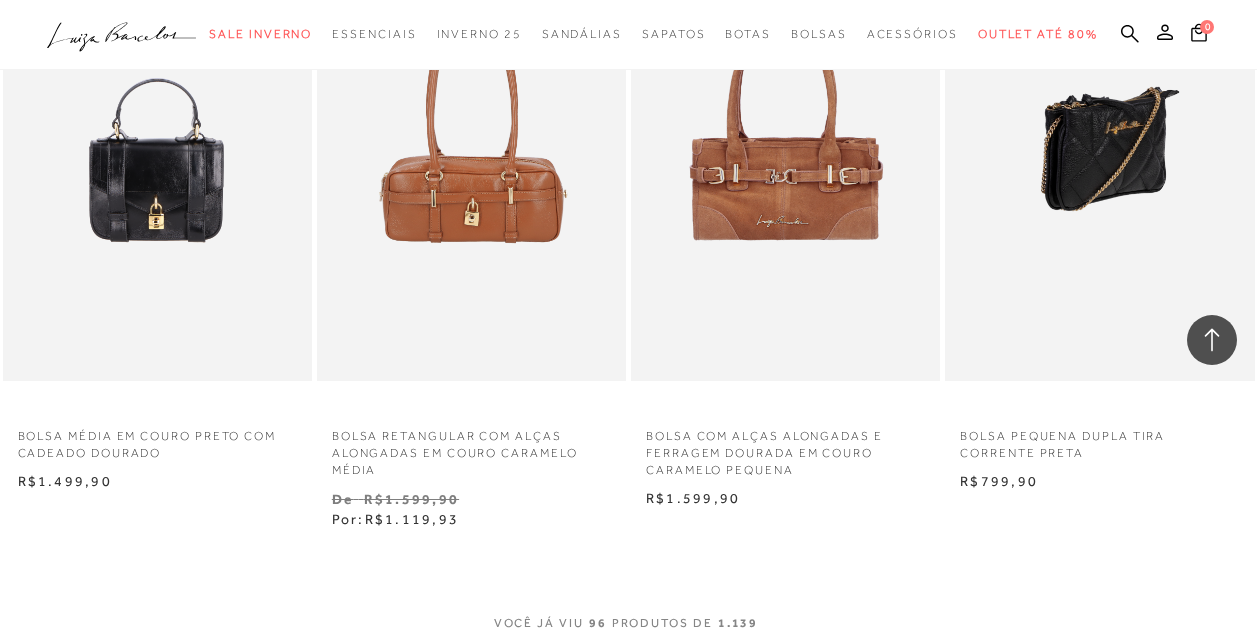click at bounding box center [1100, 149] 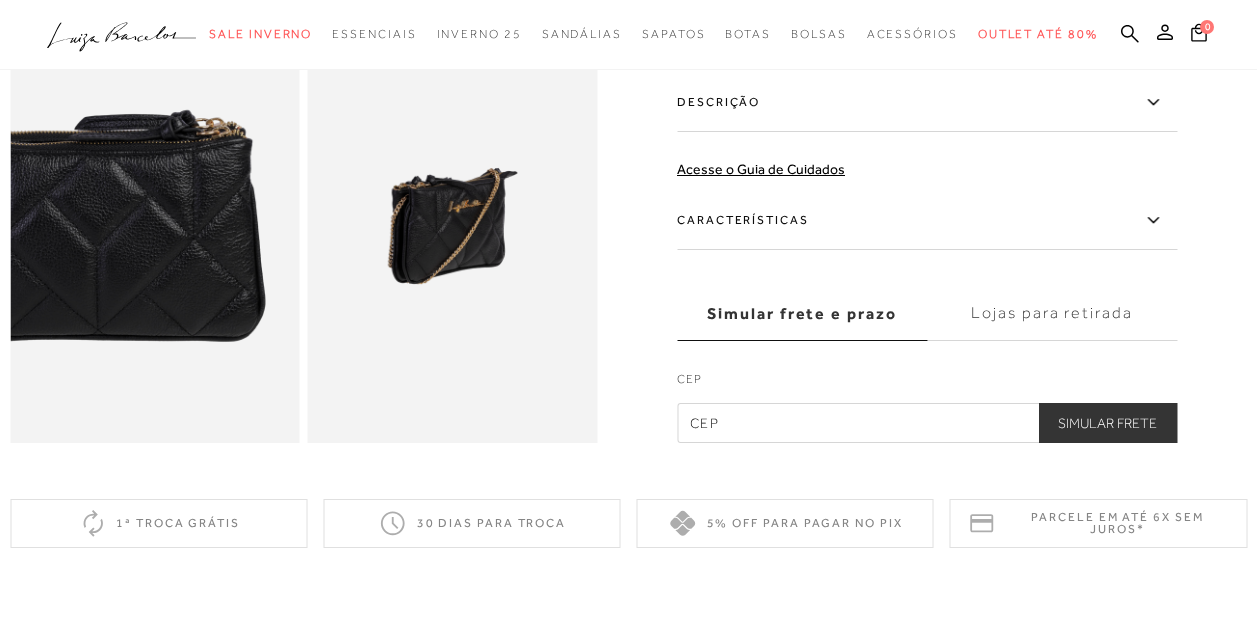 scroll, scrollTop: 1000, scrollLeft: 0, axis: vertical 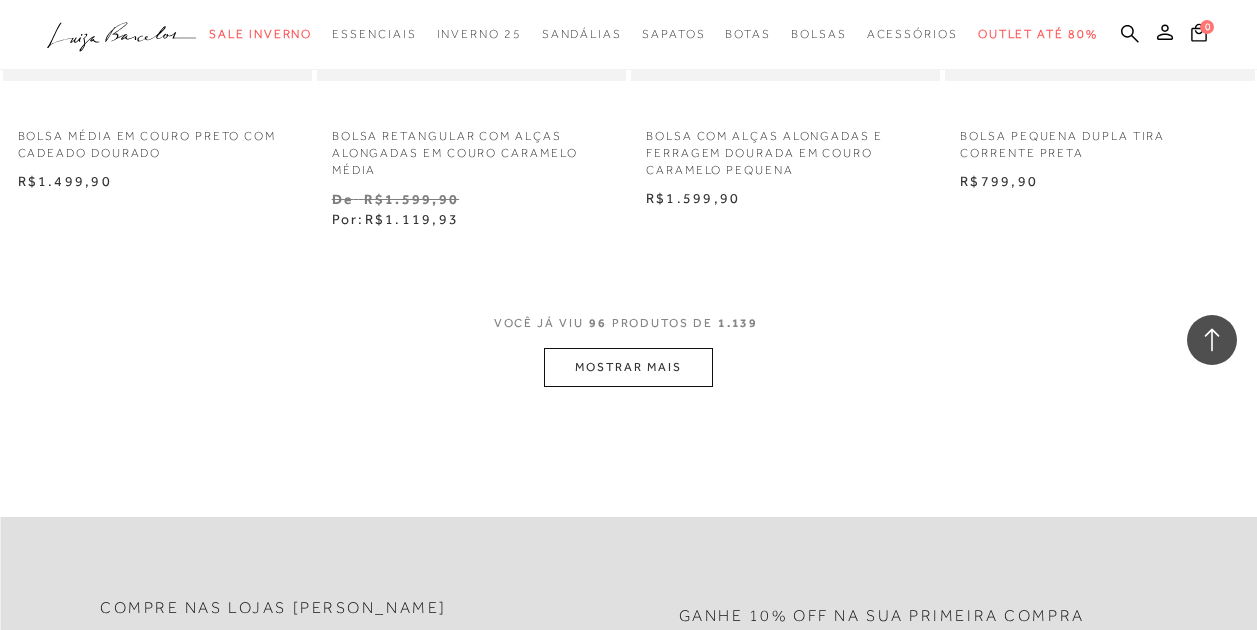 click on "MOSTRAR MAIS" at bounding box center [628, 367] 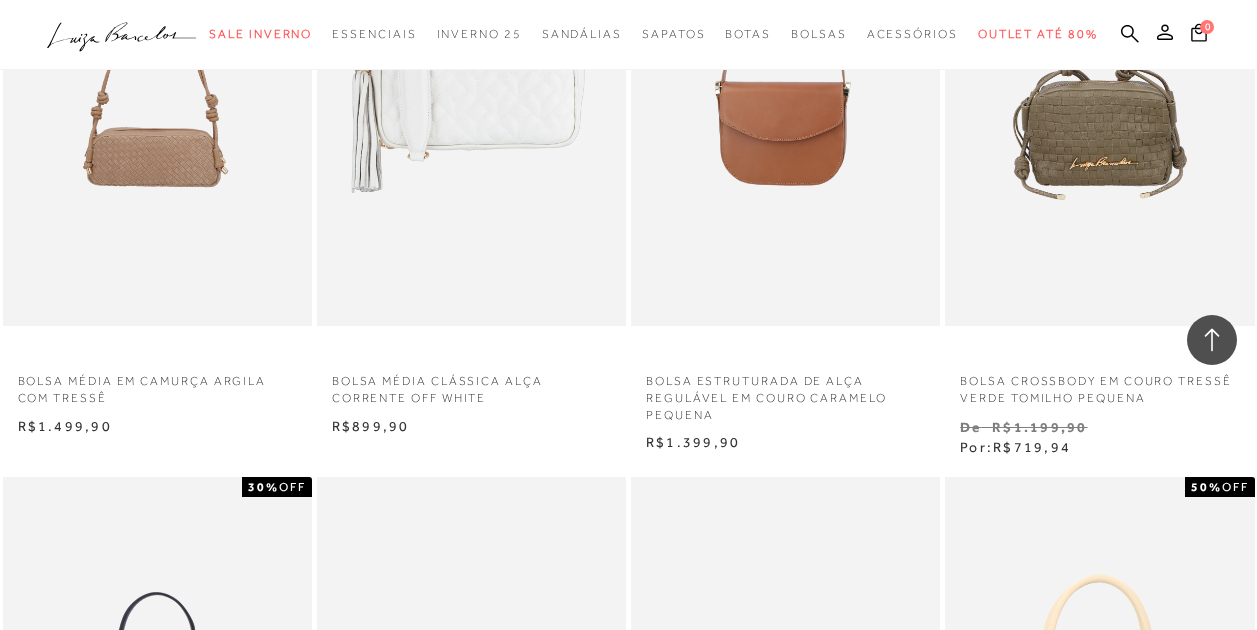 scroll, scrollTop: 21100, scrollLeft: 0, axis: vertical 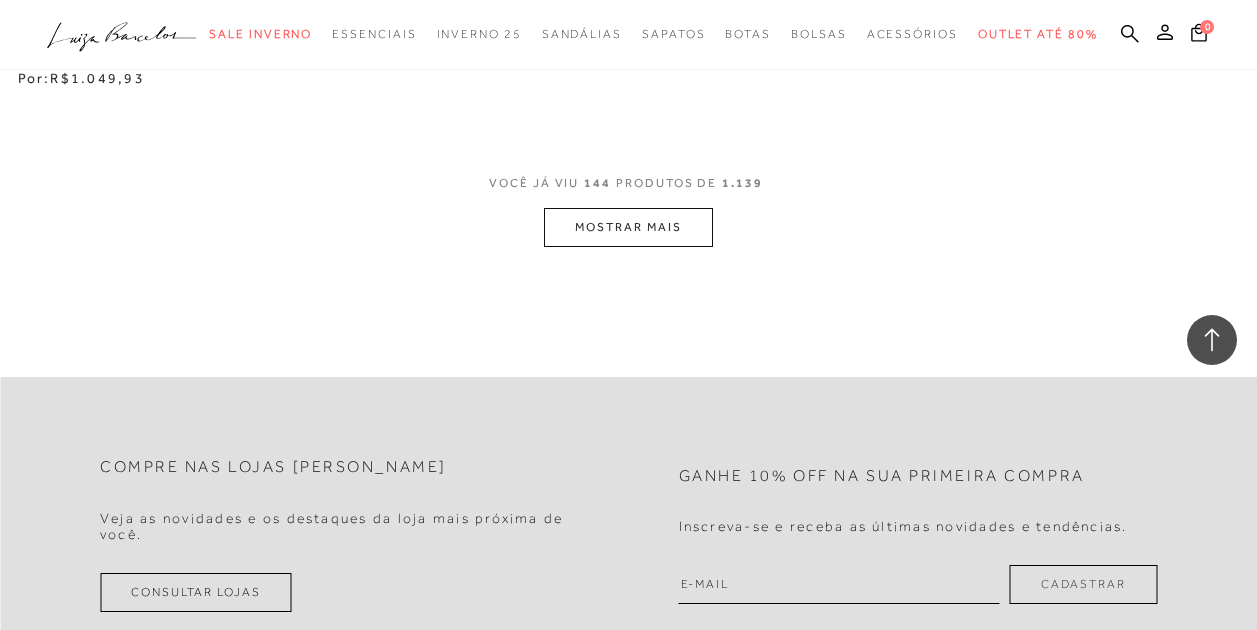 click on "MOSTRAR MAIS" at bounding box center (628, 227) 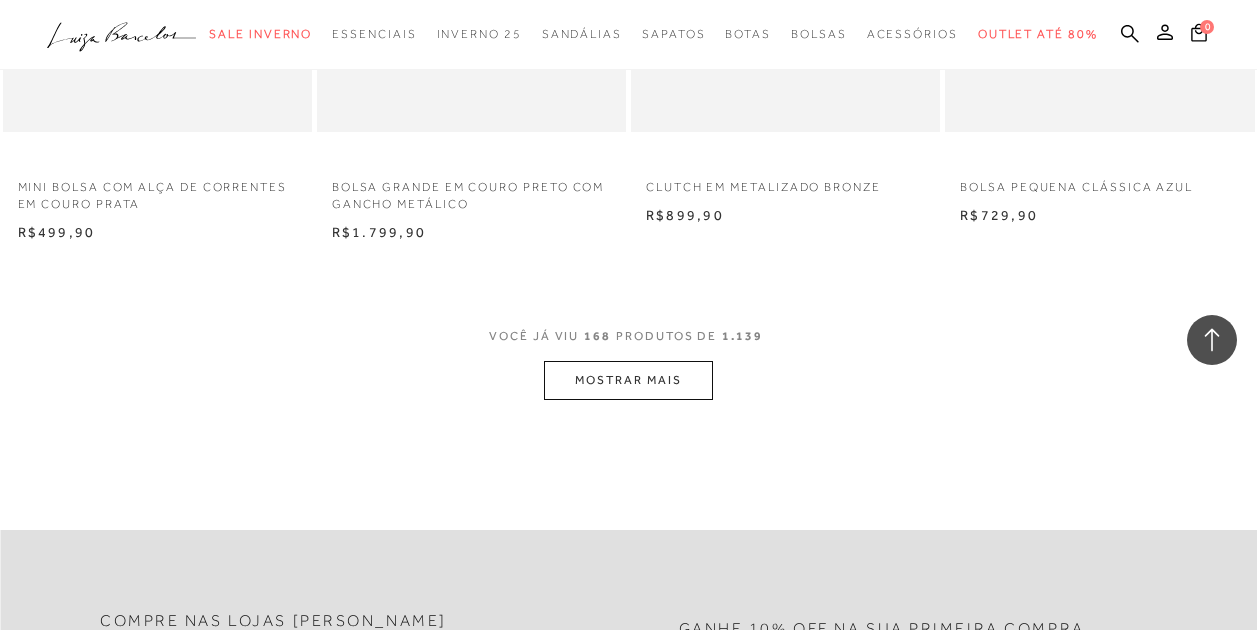 scroll, scrollTop: 25600, scrollLeft: 0, axis: vertical 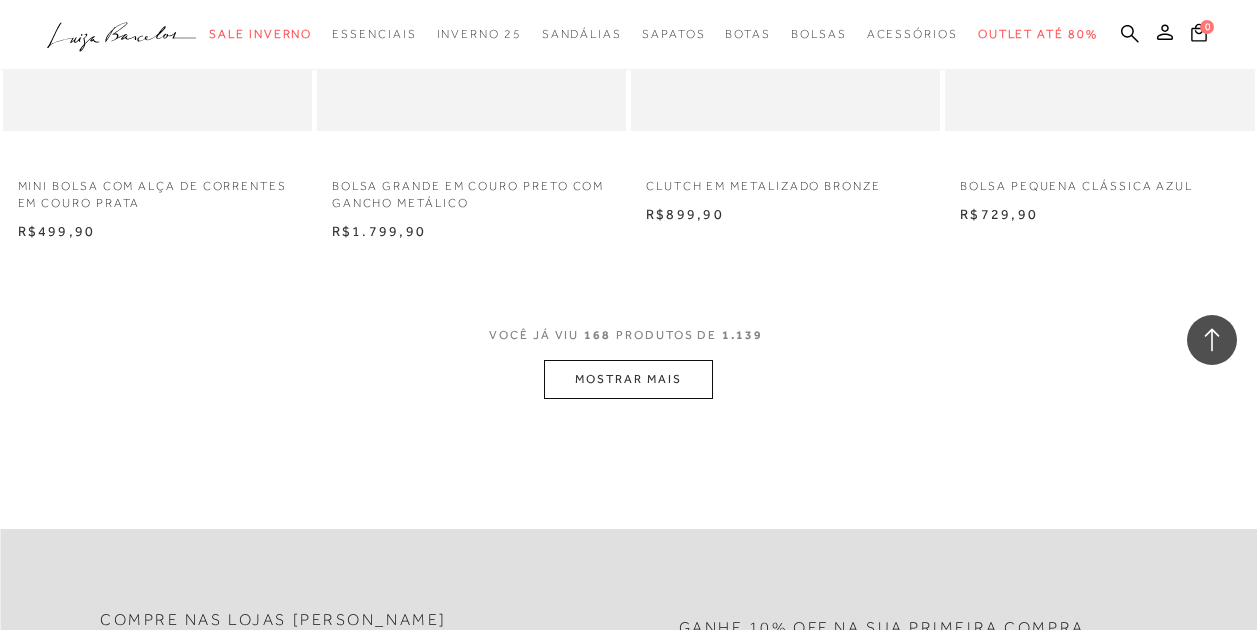 click on "MOSTRAR MAIS" at bounding box center (628, 379) 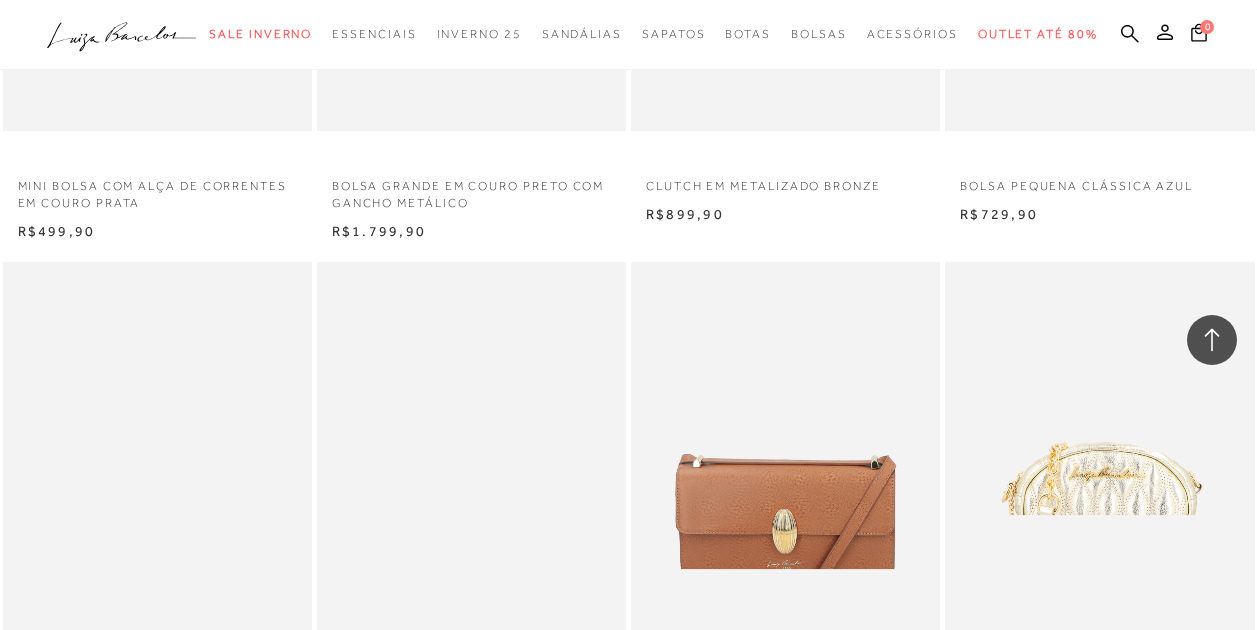scroll, scrollTop: 25800, scrollLeft: 0, axis: vertical 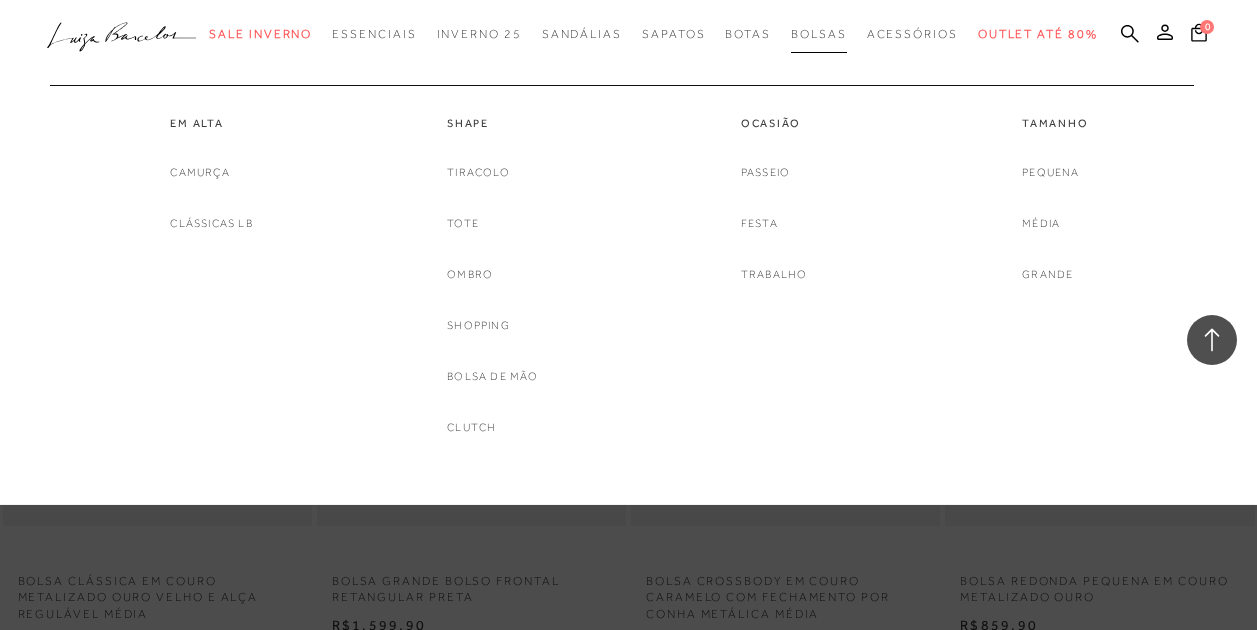 click on "Bolsas" at bounding box center [819, 34] 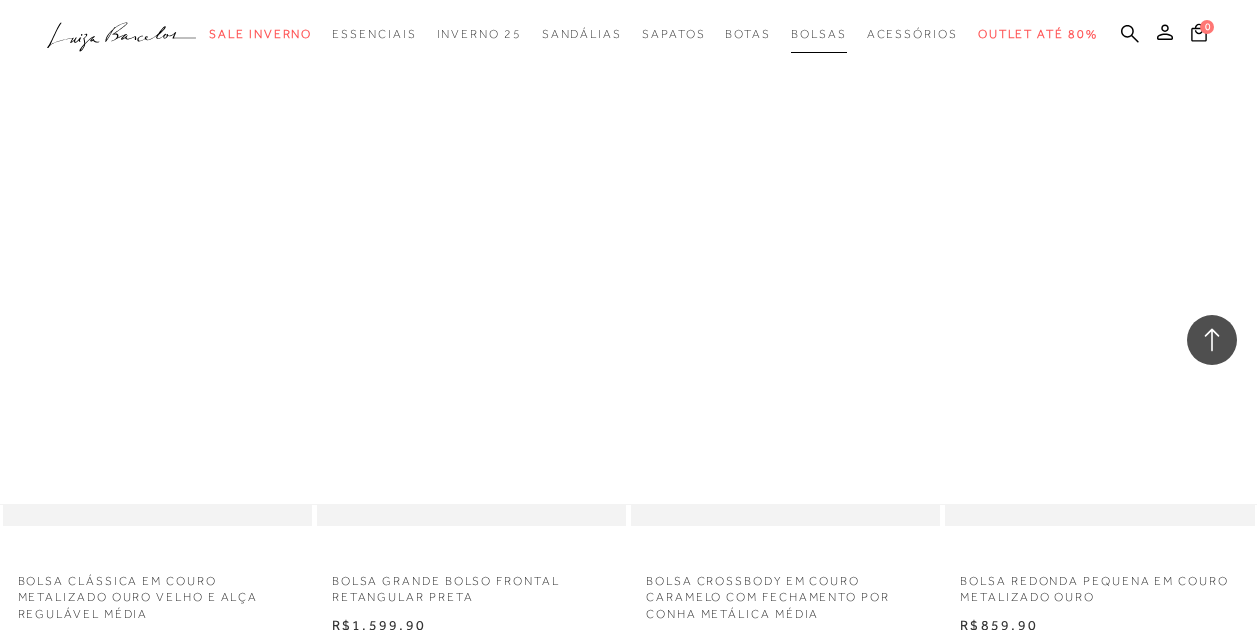 click on "Bolsas" at bounding box center (819, 34) 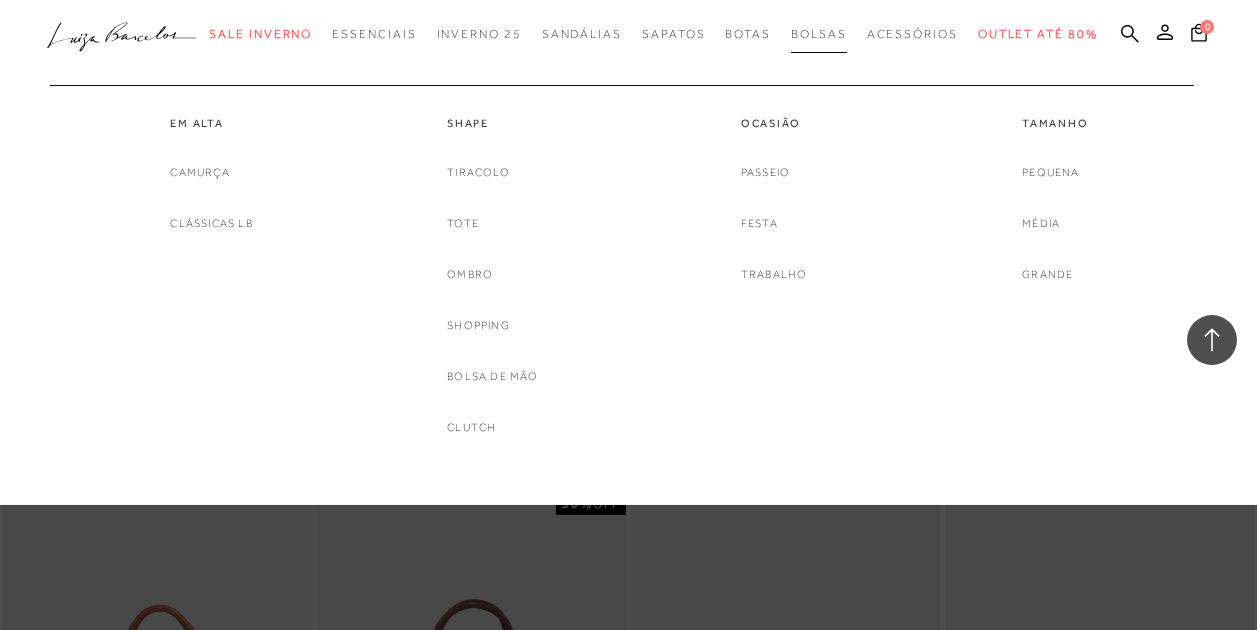 scroll, scrollTop: 26000, scrollLeft: 0, axis: vertical 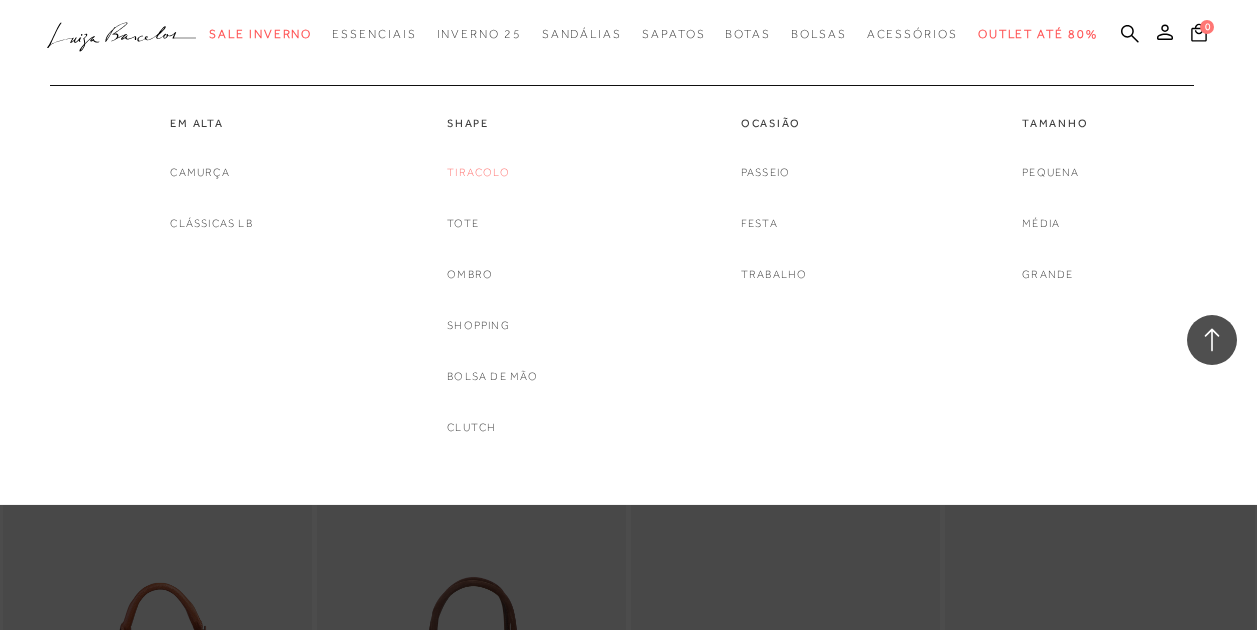 click on "Tiracolo" at bounding box center (478, 172) 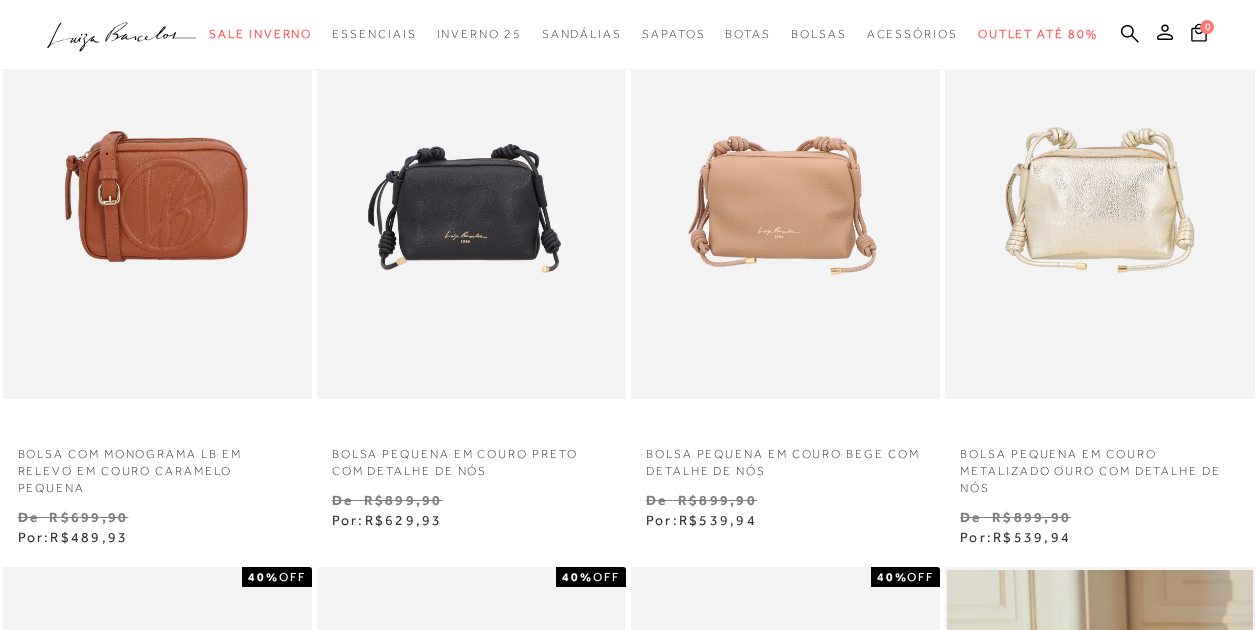 scroll, scrollTop: 200, scrollLeft: 0, axis: vertical 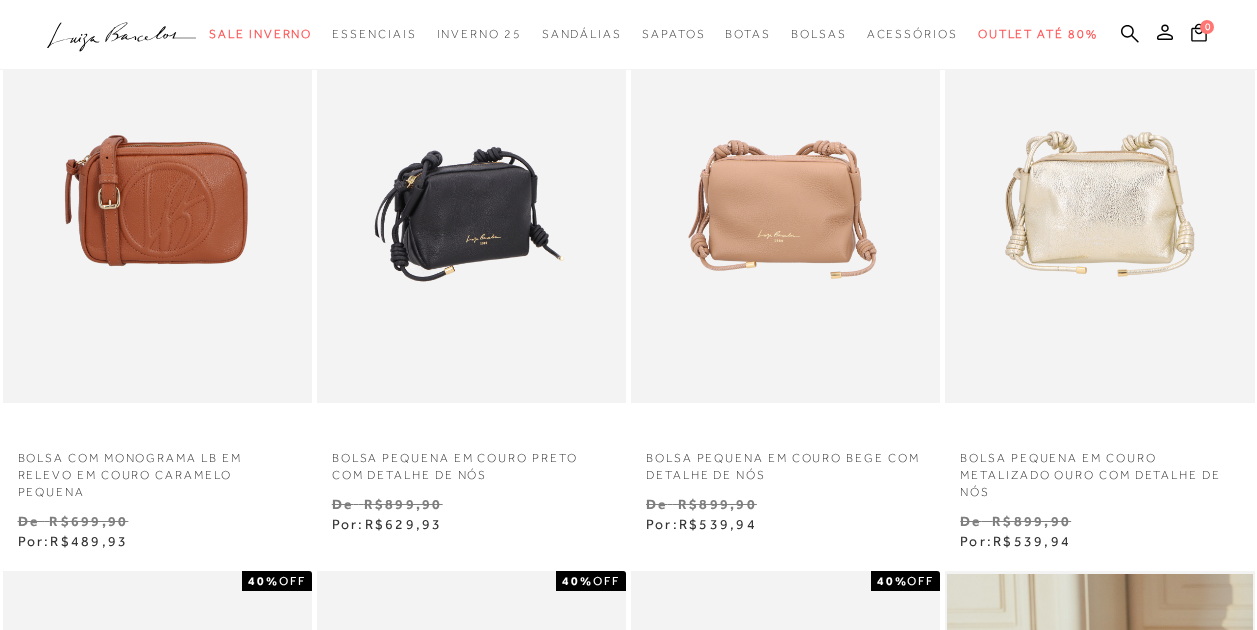 click at bounding box center [472, 172] 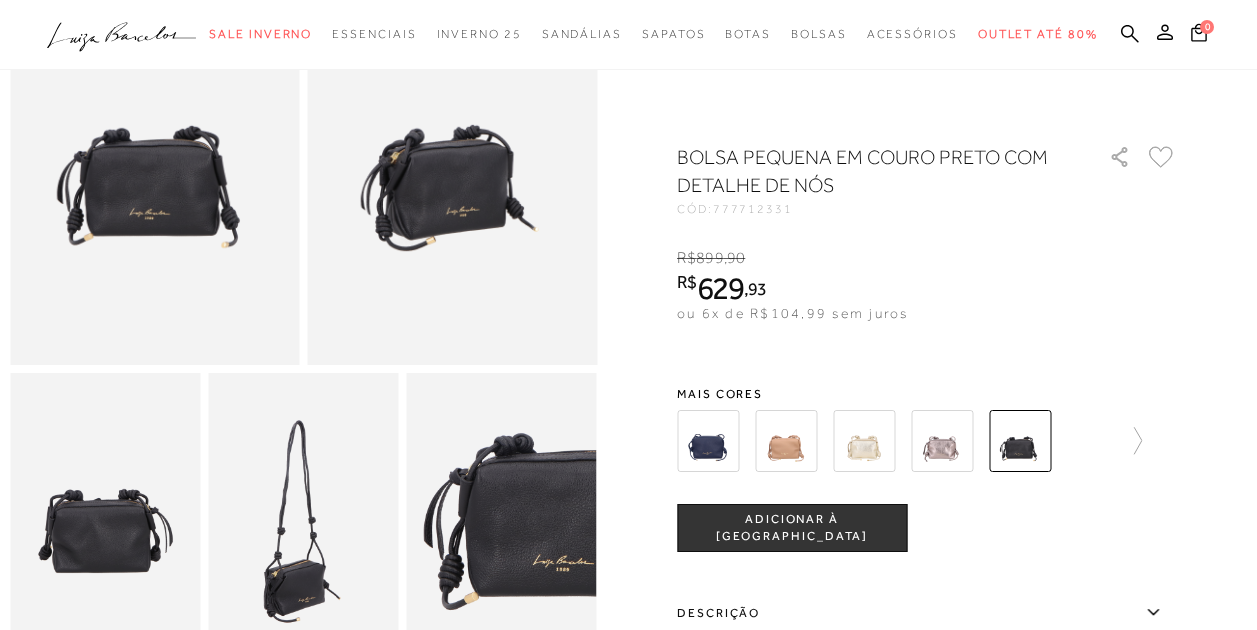 scroll, scrollTop: 200, scrollLeft: 0, axis: vertical 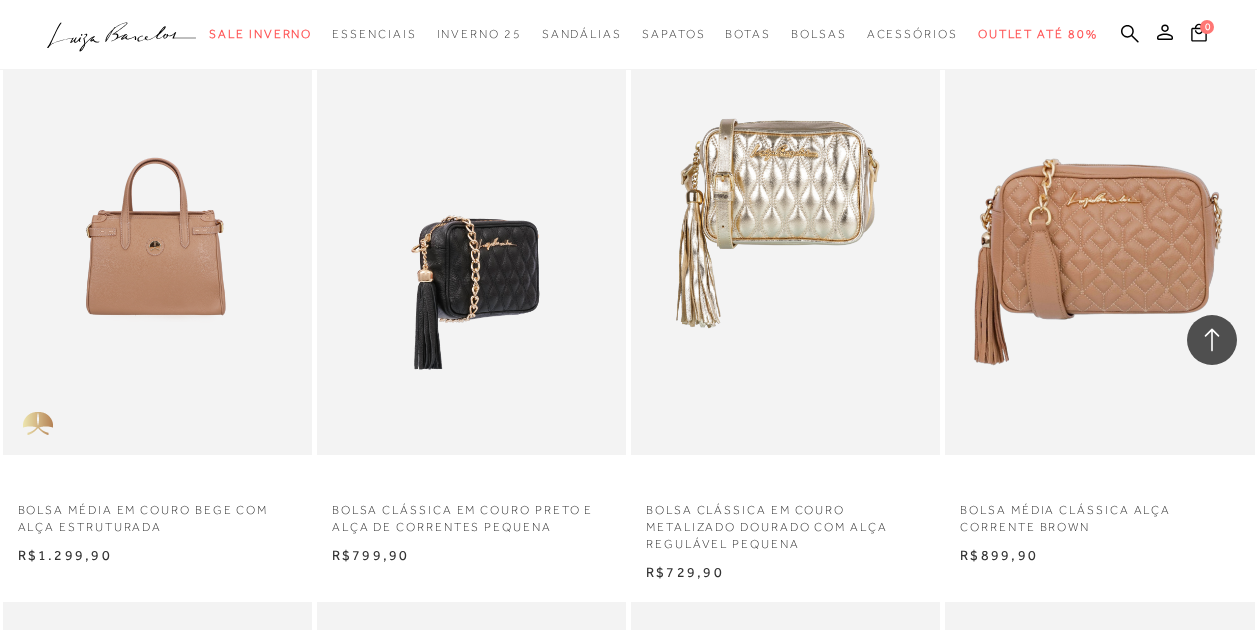 click at bounding box center (472, 223) 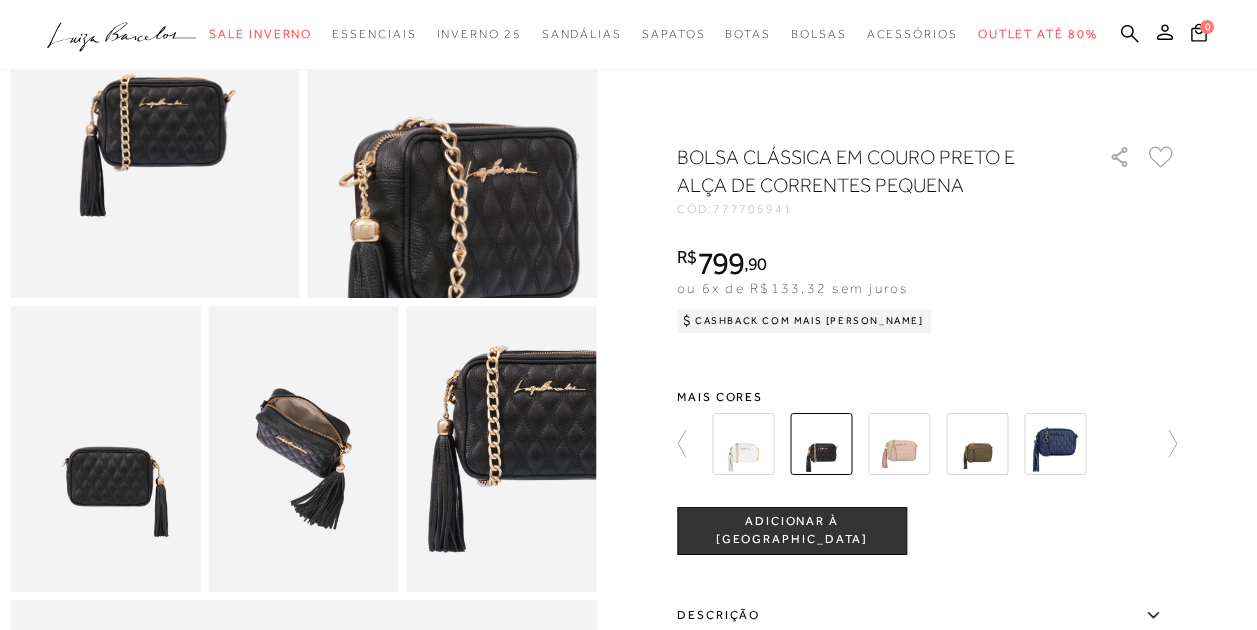 scroll, scrollTop: 300, scrollLeft: 0, axis: vertical 